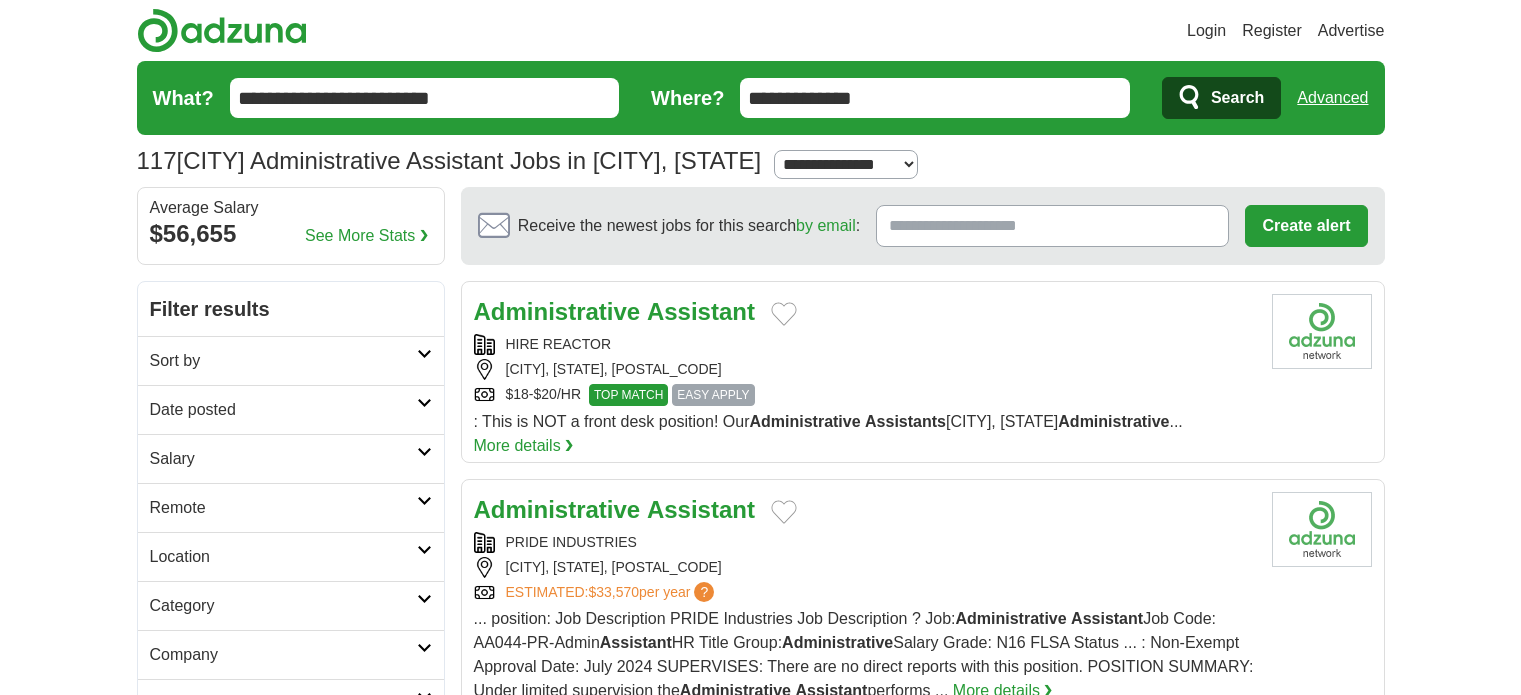 scroll, scrollTop: 0, scrollLeft: 0, axis: both 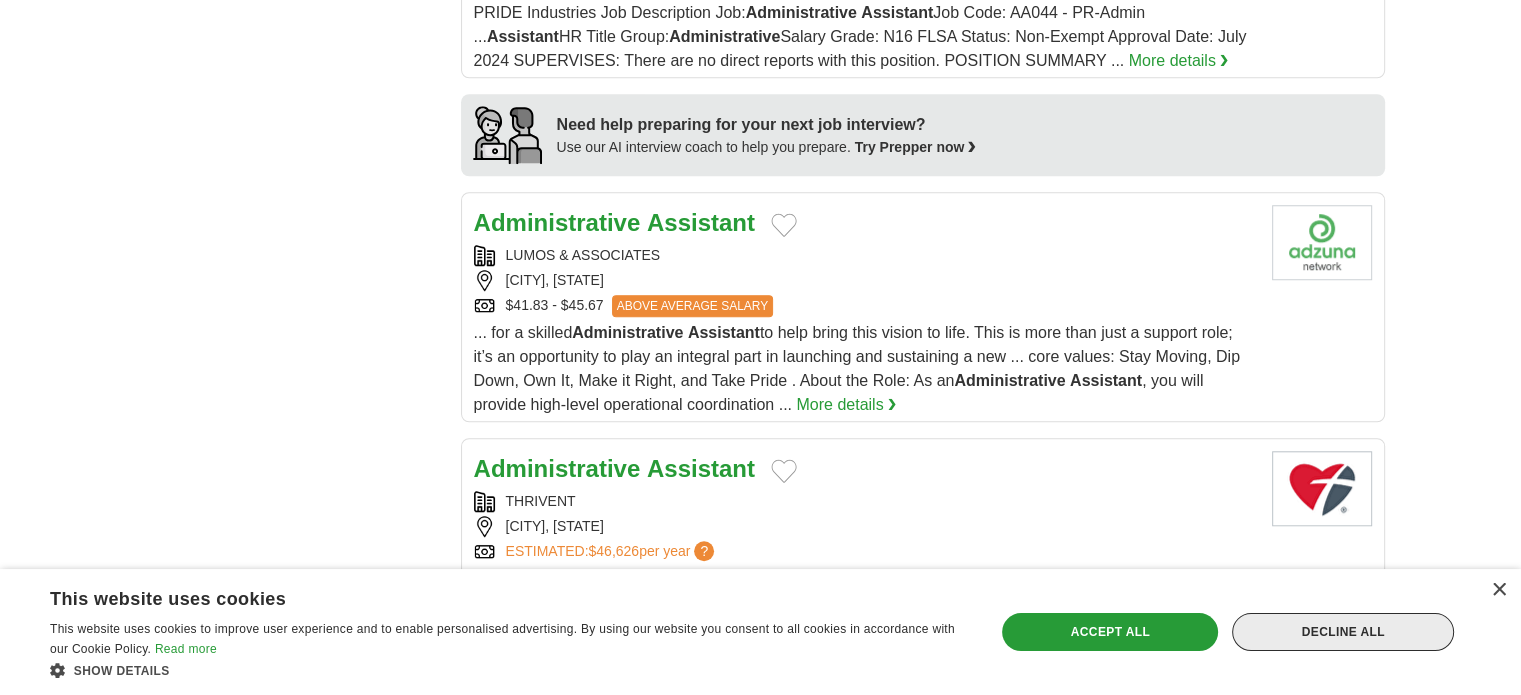 click on "Decline all" at bounding box center [1343, 632] 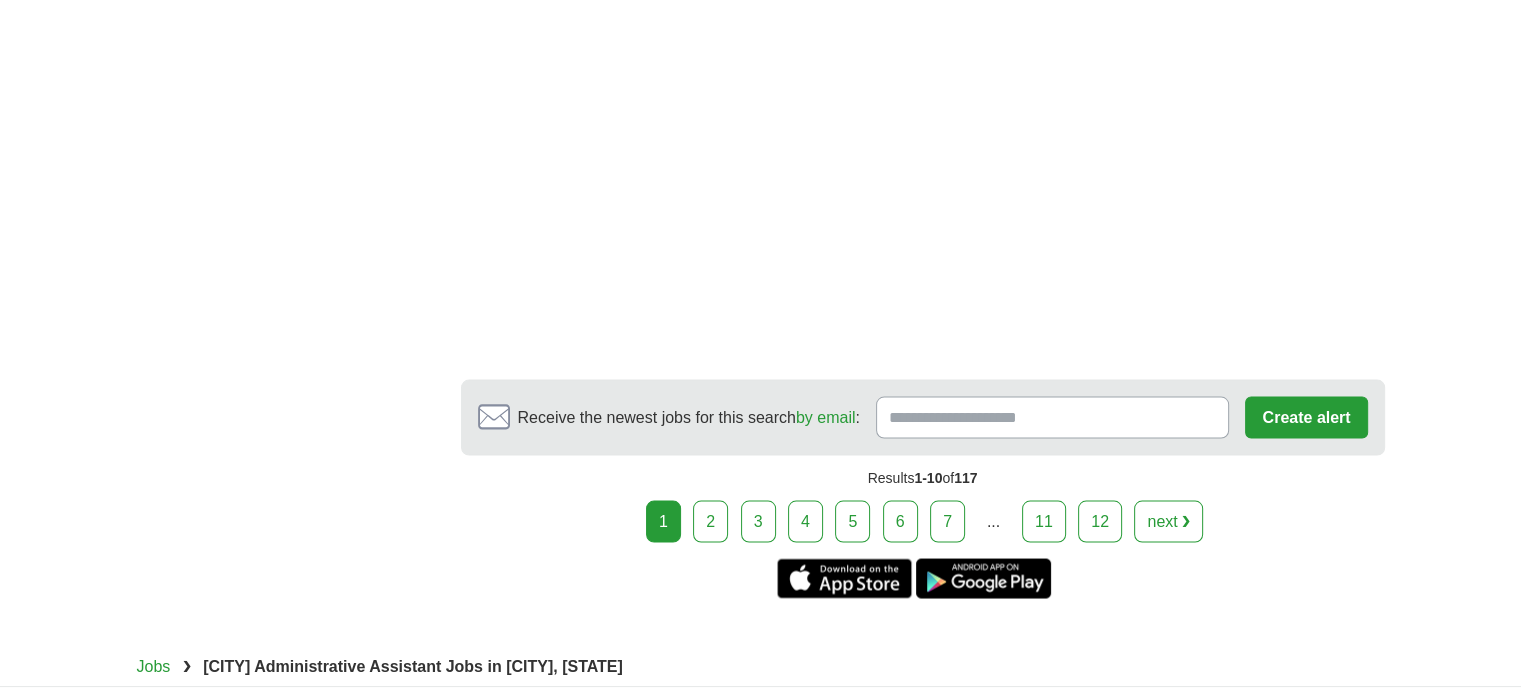 scroll, scrollTop: 3700, scrollLeft: 0, axis: vertical 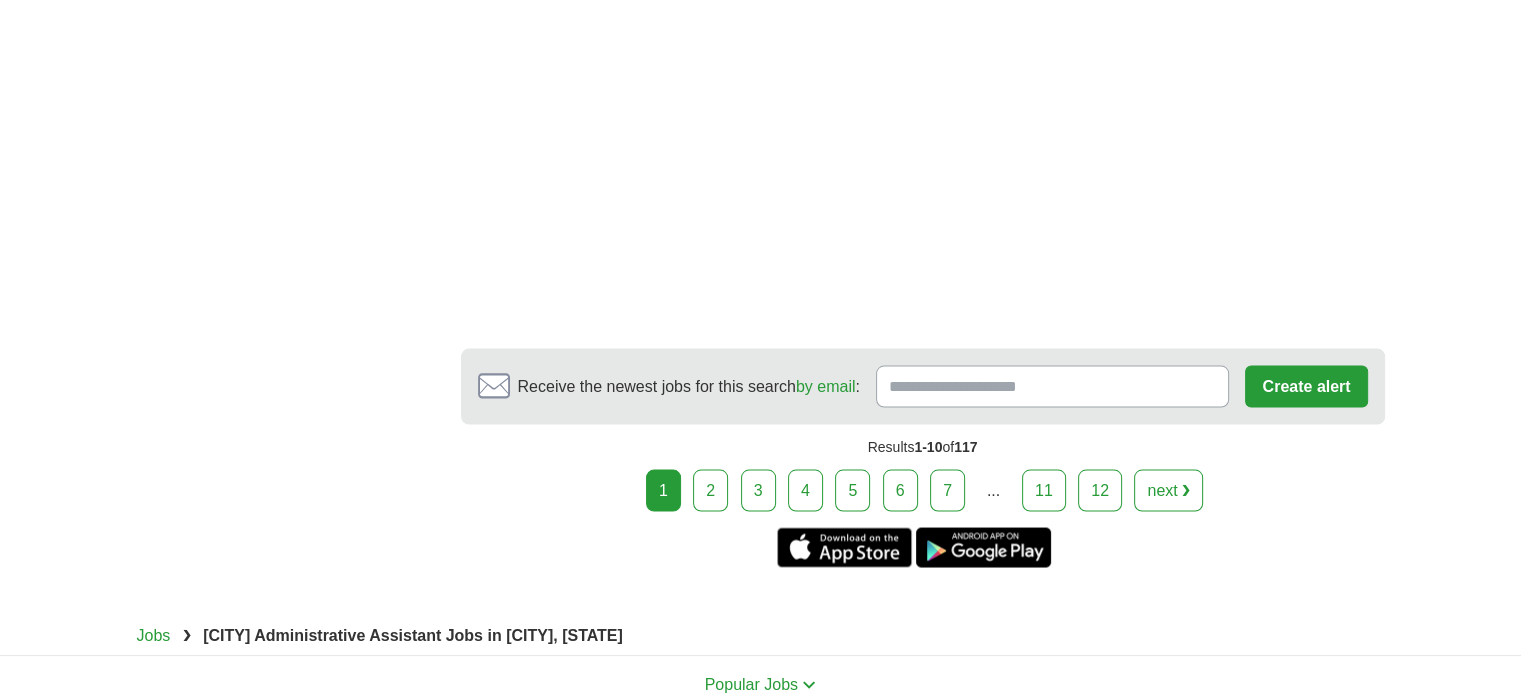 click on "2" at bounding box center (710, 490) 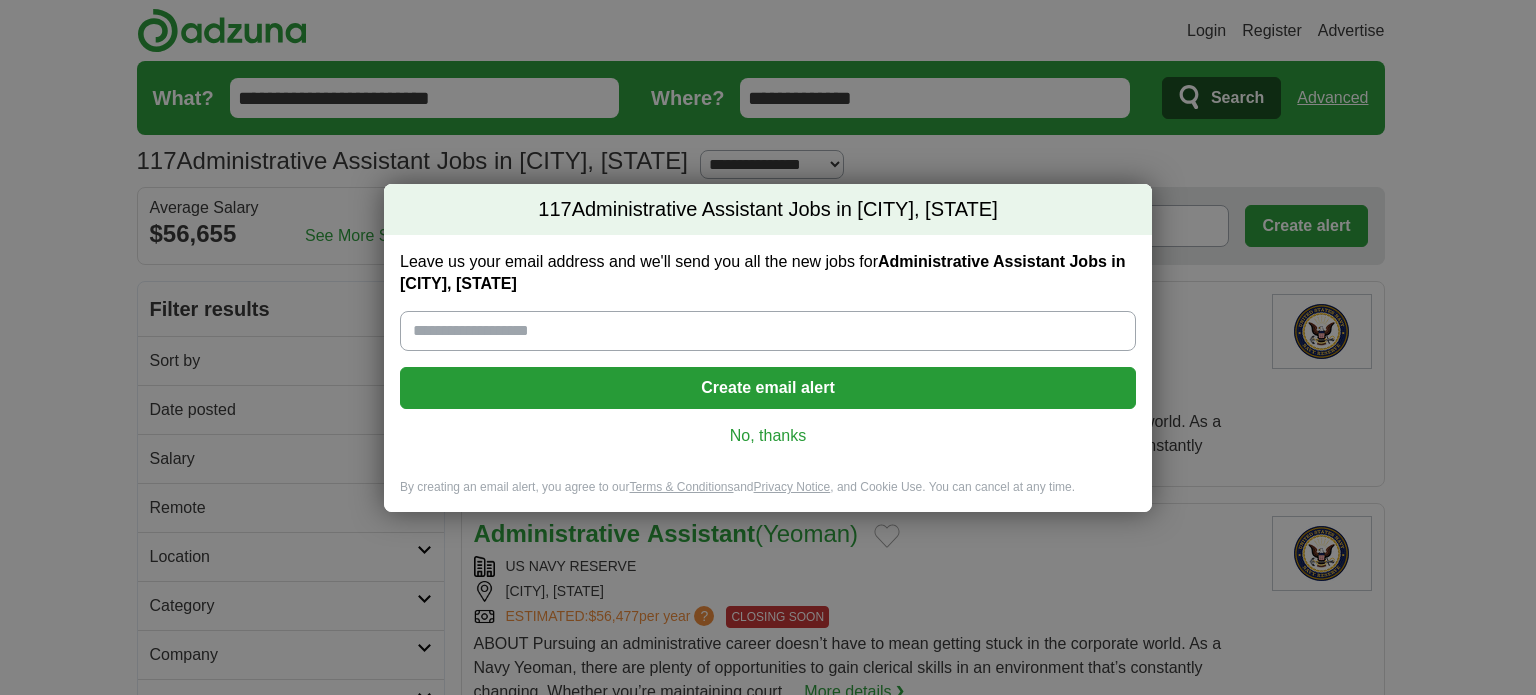 scroll, scrollTop: 0, scrollLeft: 0, axis: both 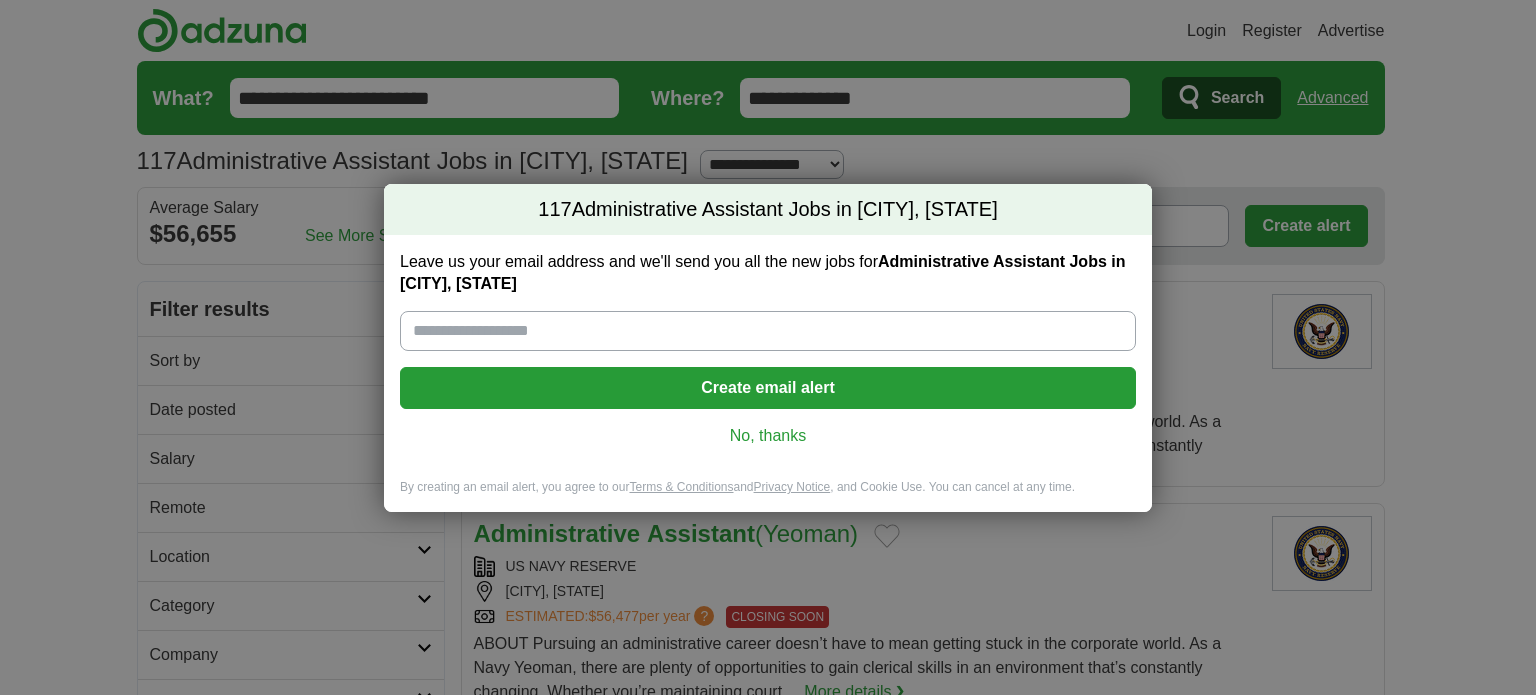 click on "No, thanks" at bounding box center (768, 436) 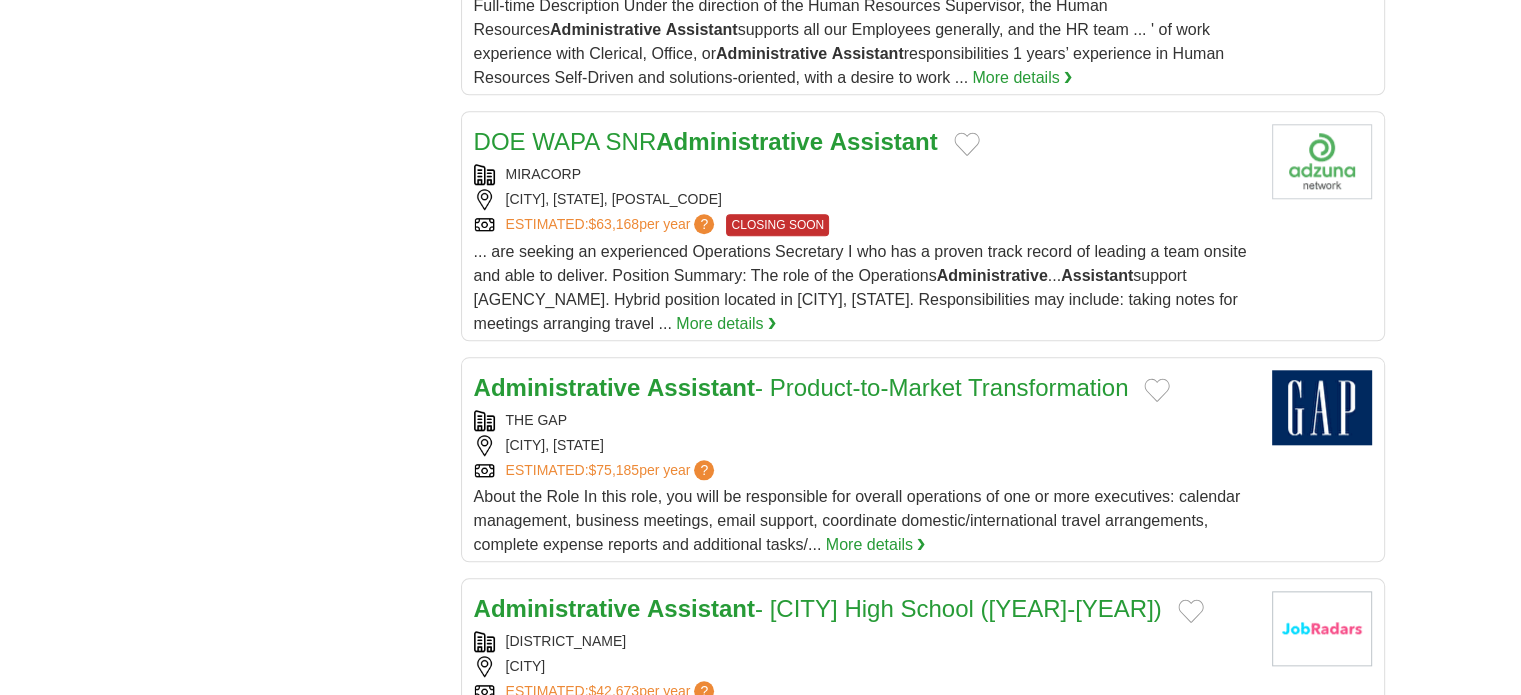 scroll, scrollTop: 2000, scrollLeft: 0, axis: vertical 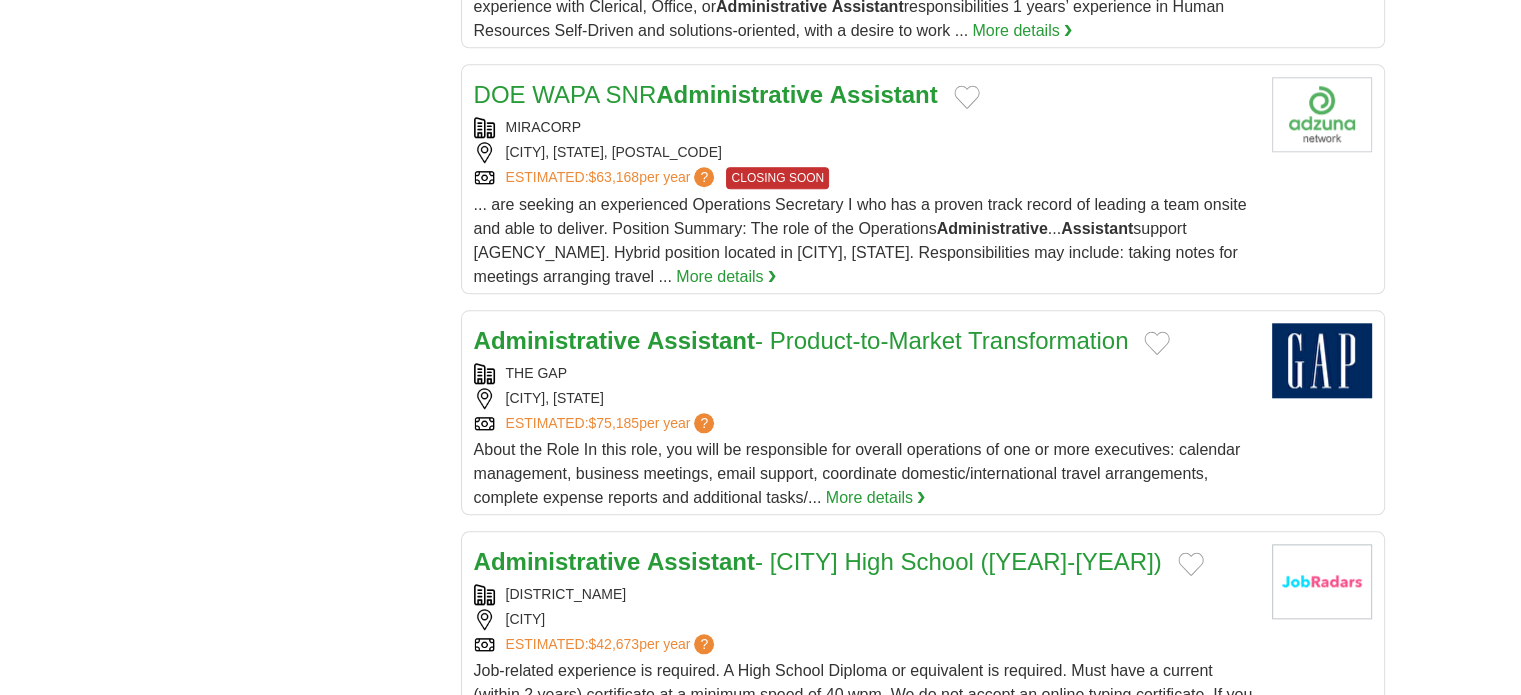 click on "Assistant" at bounding box center [701, 340] 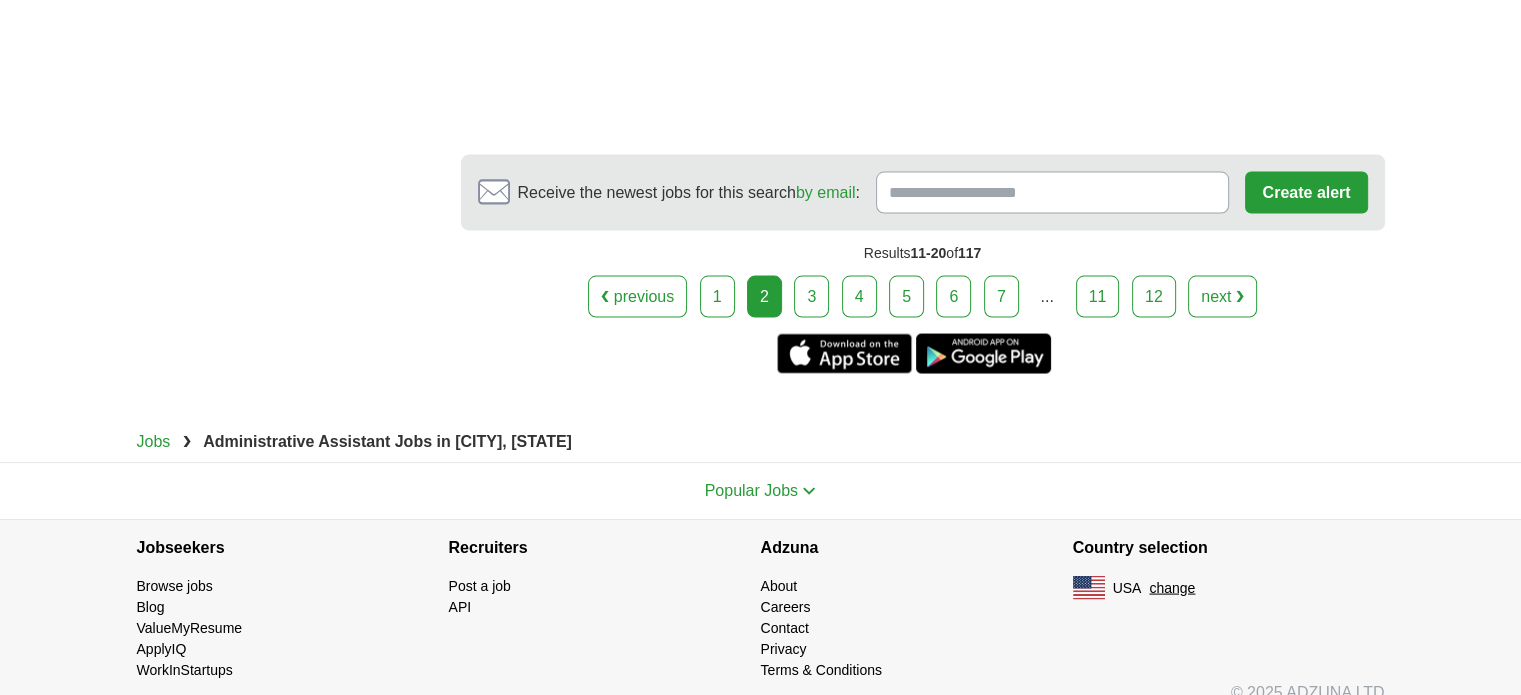 scroll, scrollTop: 3928, scrollLeft: 0, axis: vertical 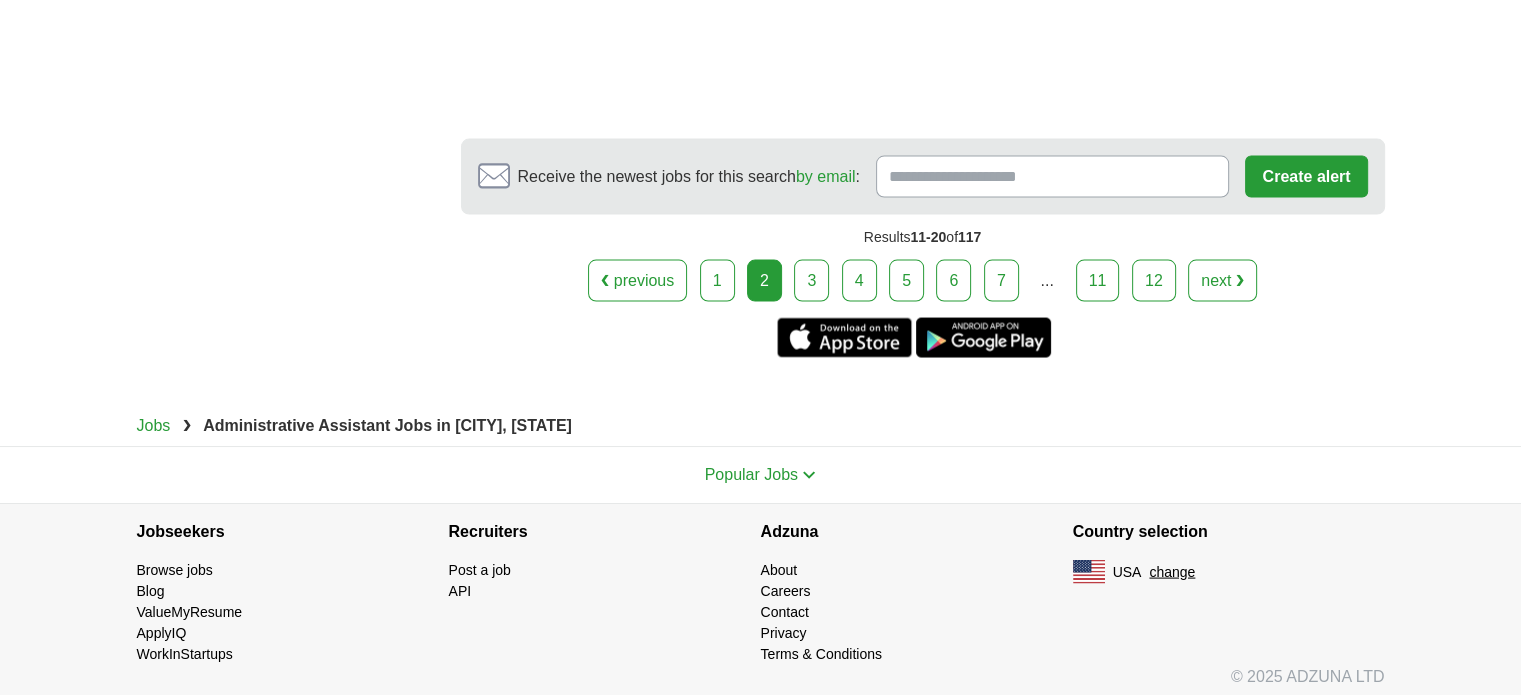 click on "3" at bounding box center [811, 281] 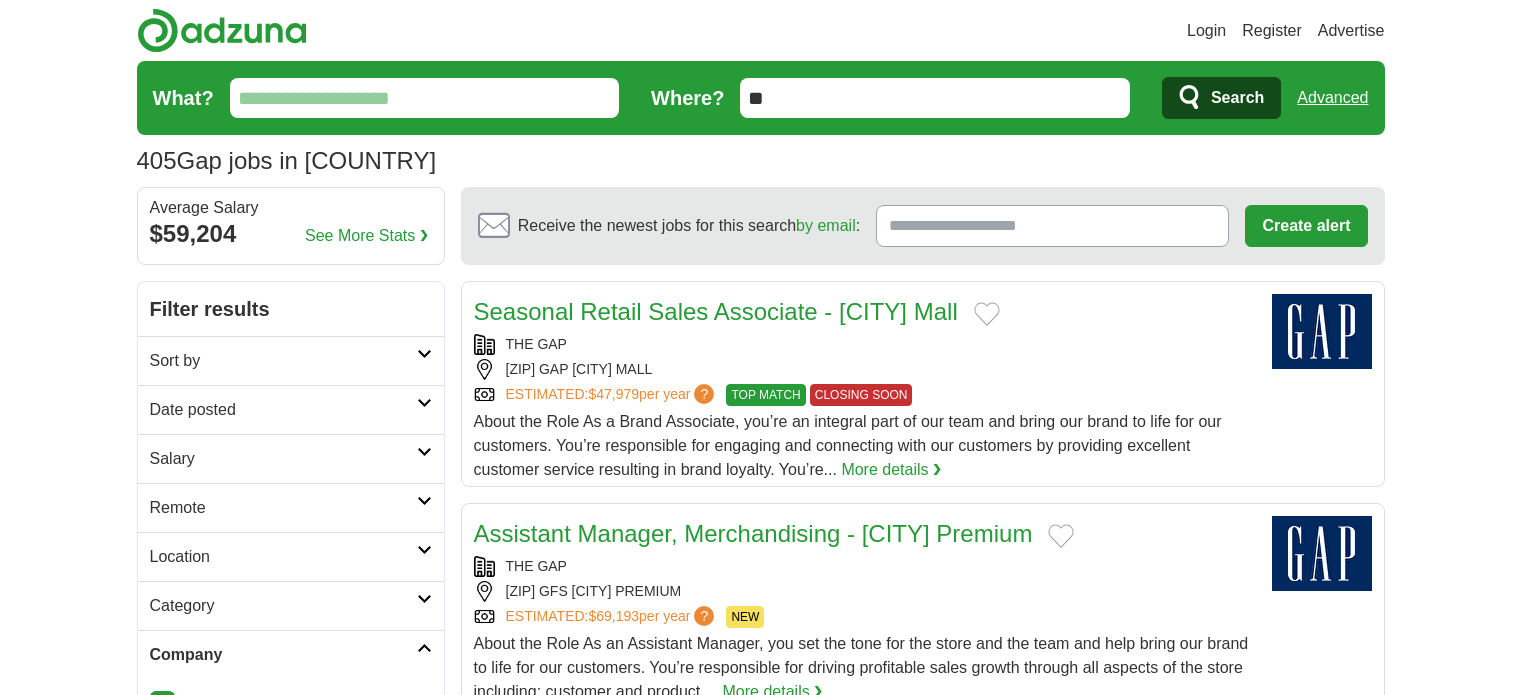 scroll, scrollTop: 0, scrollLeft: 0, axis: both 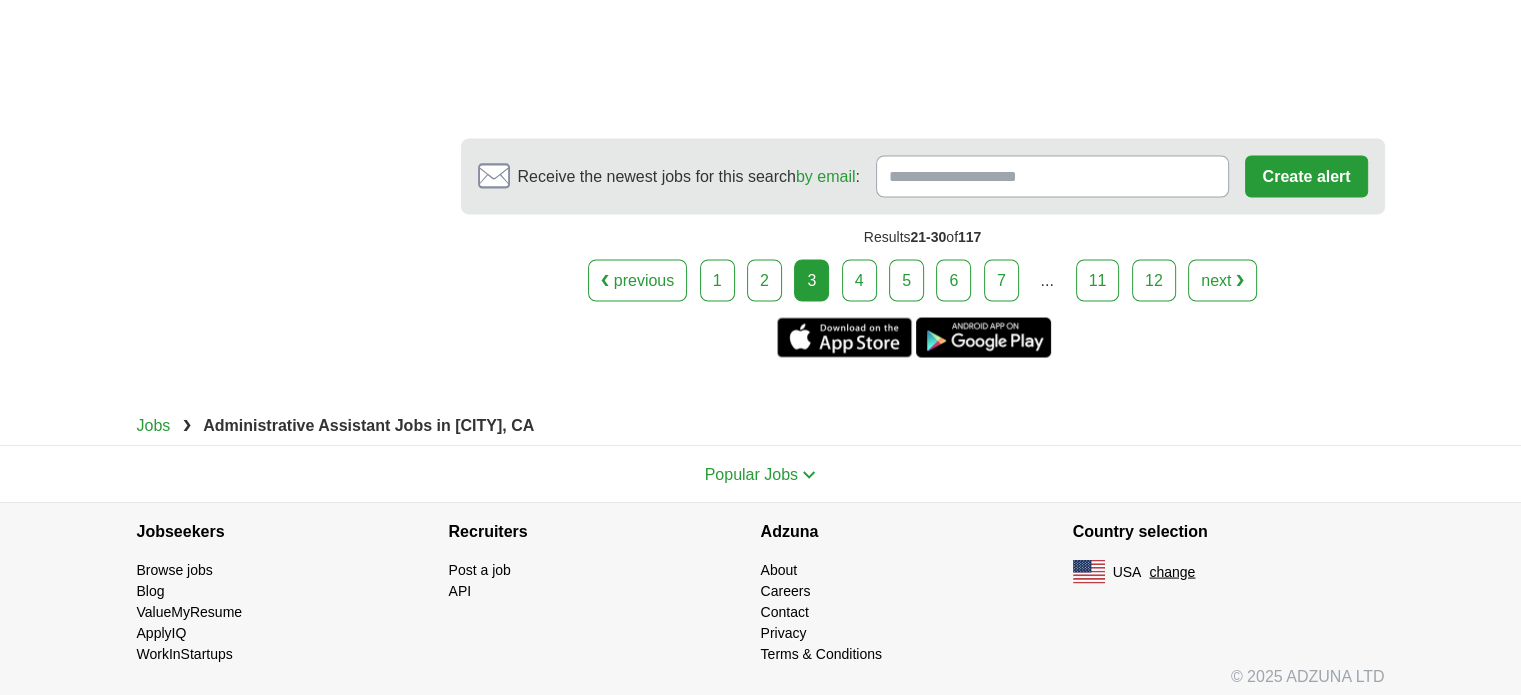 click on "4" at bounding box center (859, 280) 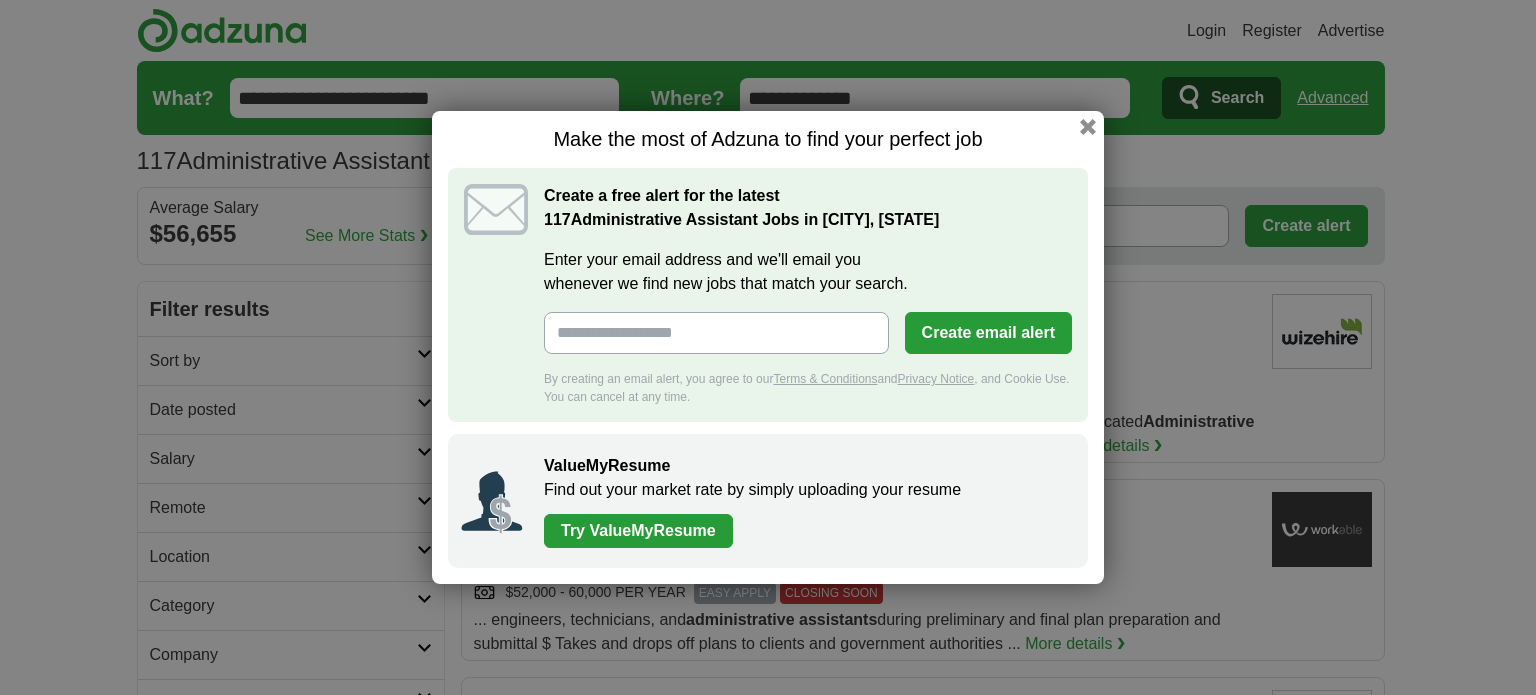scroll, scrollTop: 0, scrollLeft: 0, axis: both 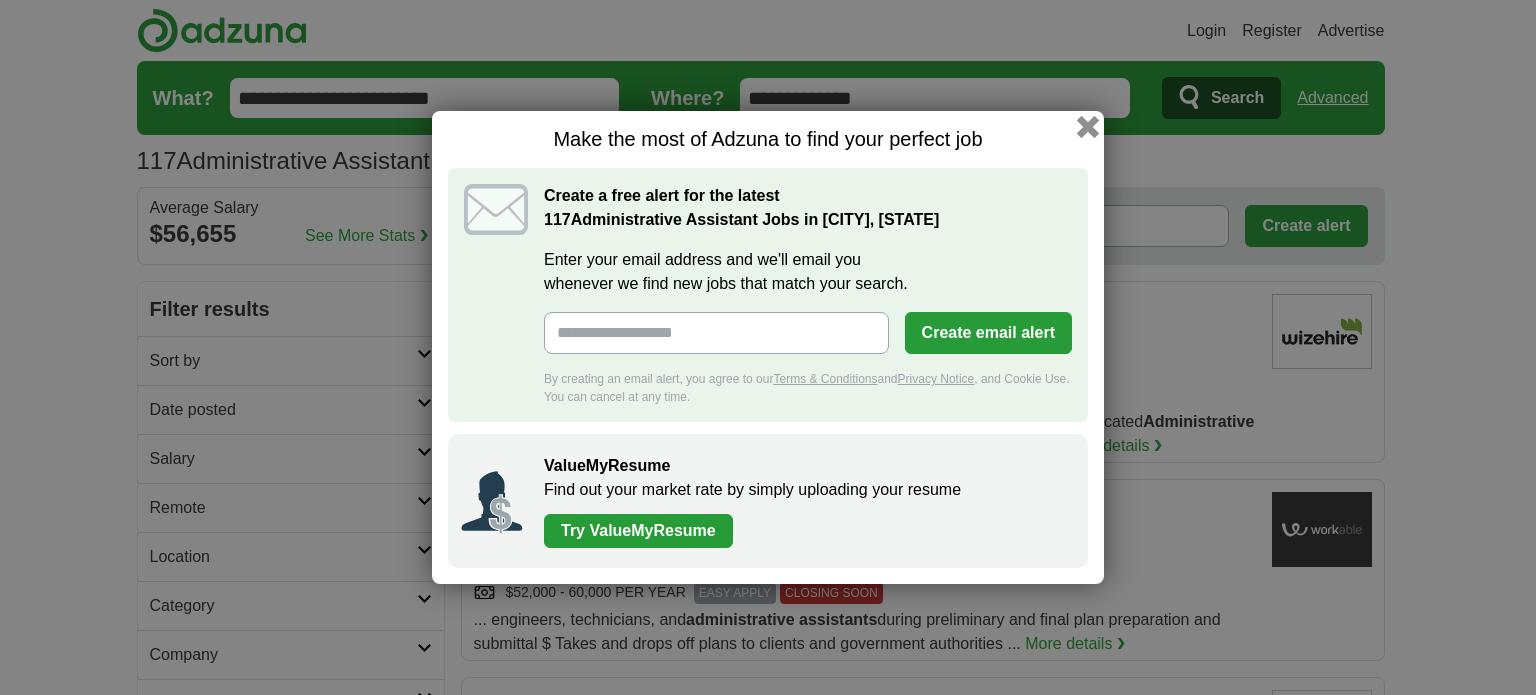 click at bounding box center (1088, 127) 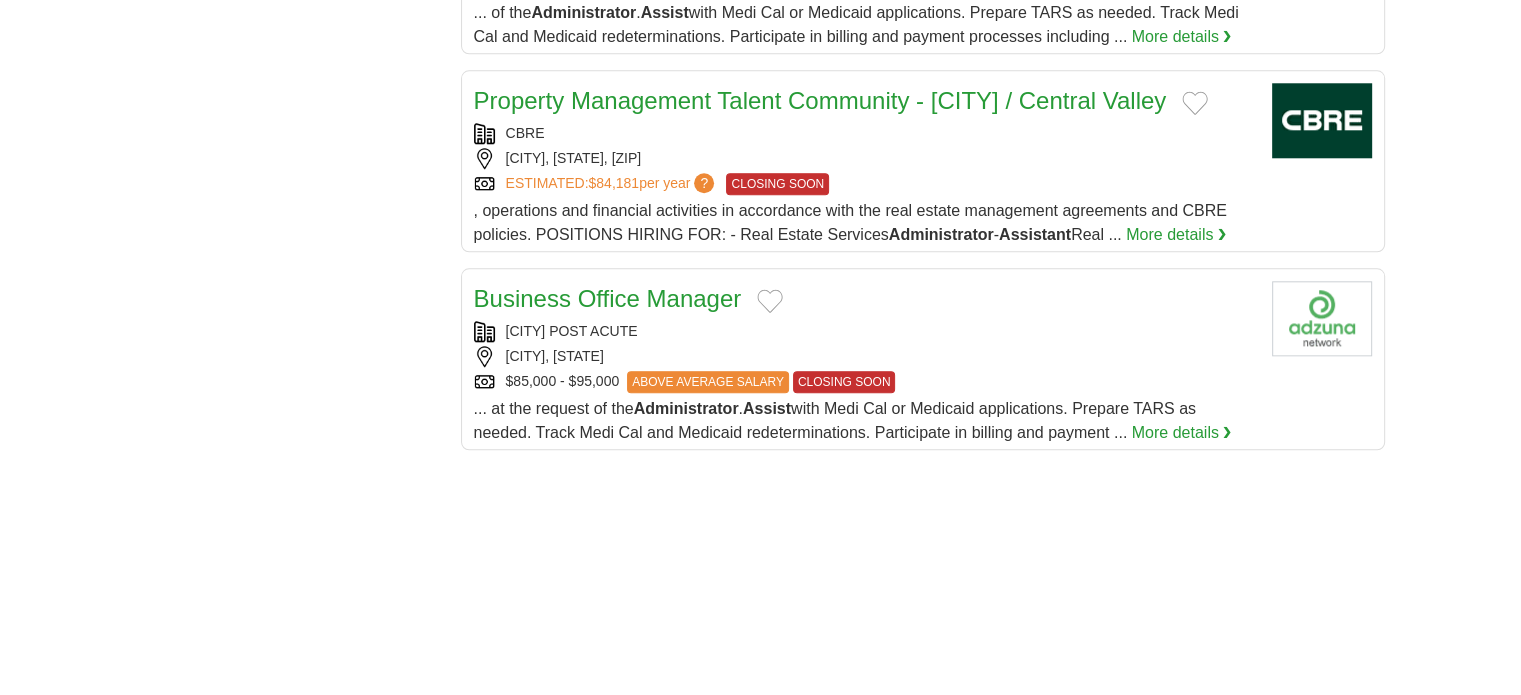 scroll, scrollTop: 2100, scrollLeft: 0, axis: vertical 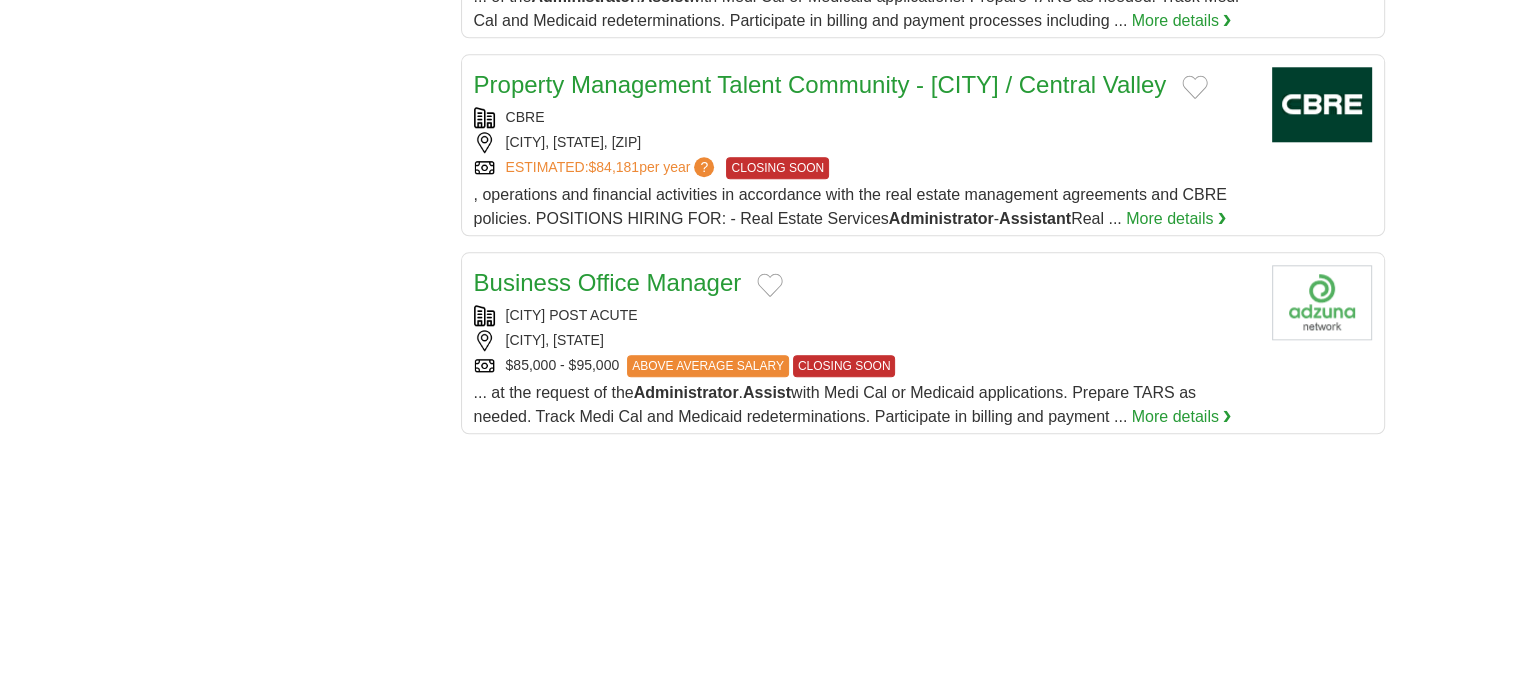 click on "[CITY], [STATE]" at bounding box center (865, 340) 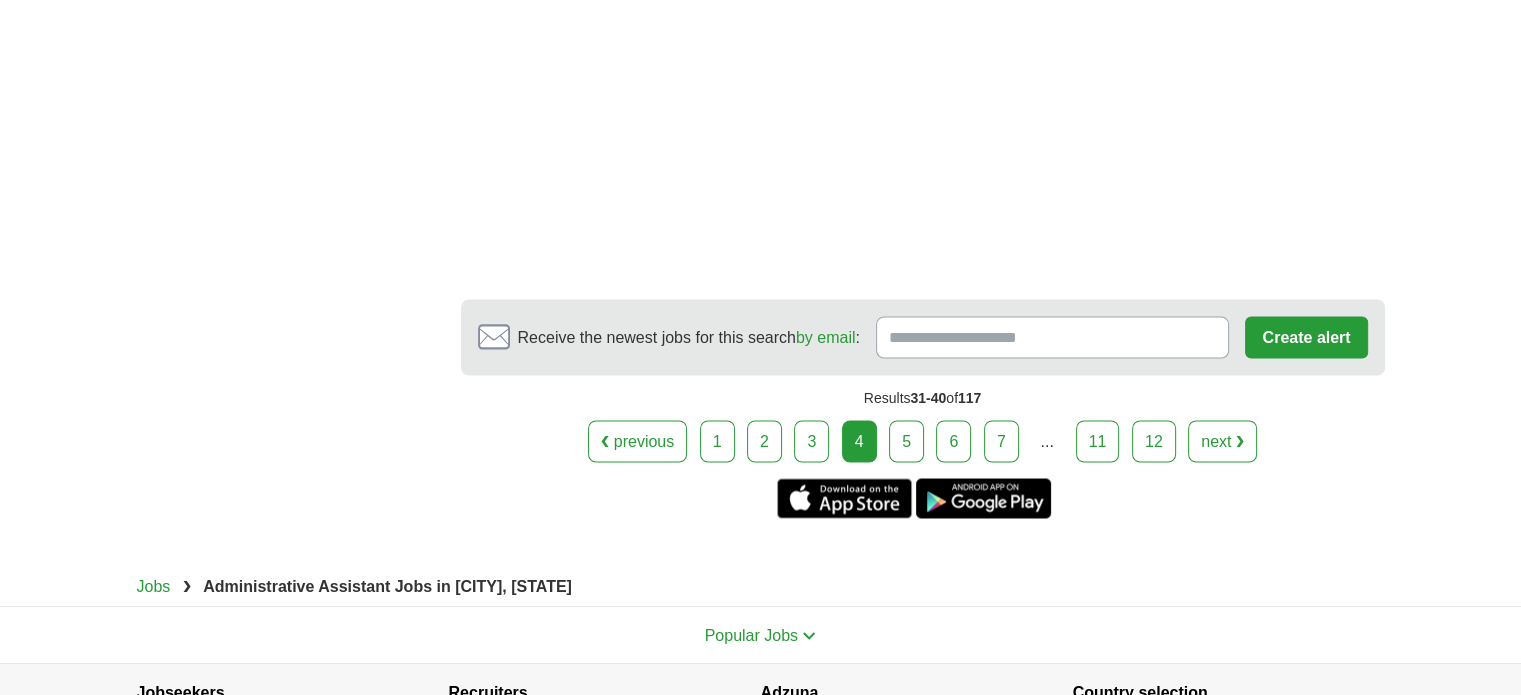 scroll, scrollTop: 3500, scrollLeft: 0, axis: vertical 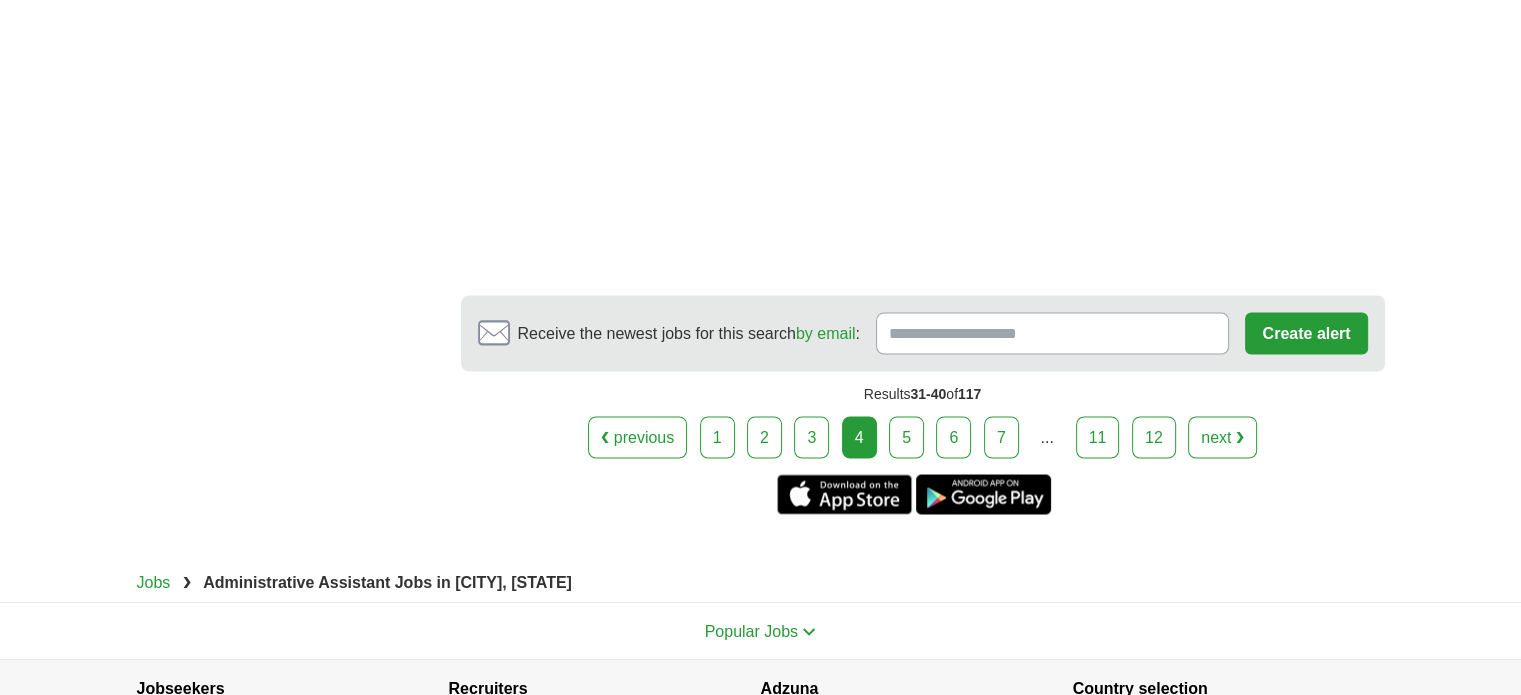 click on "5" at bounding box center (906, 437) 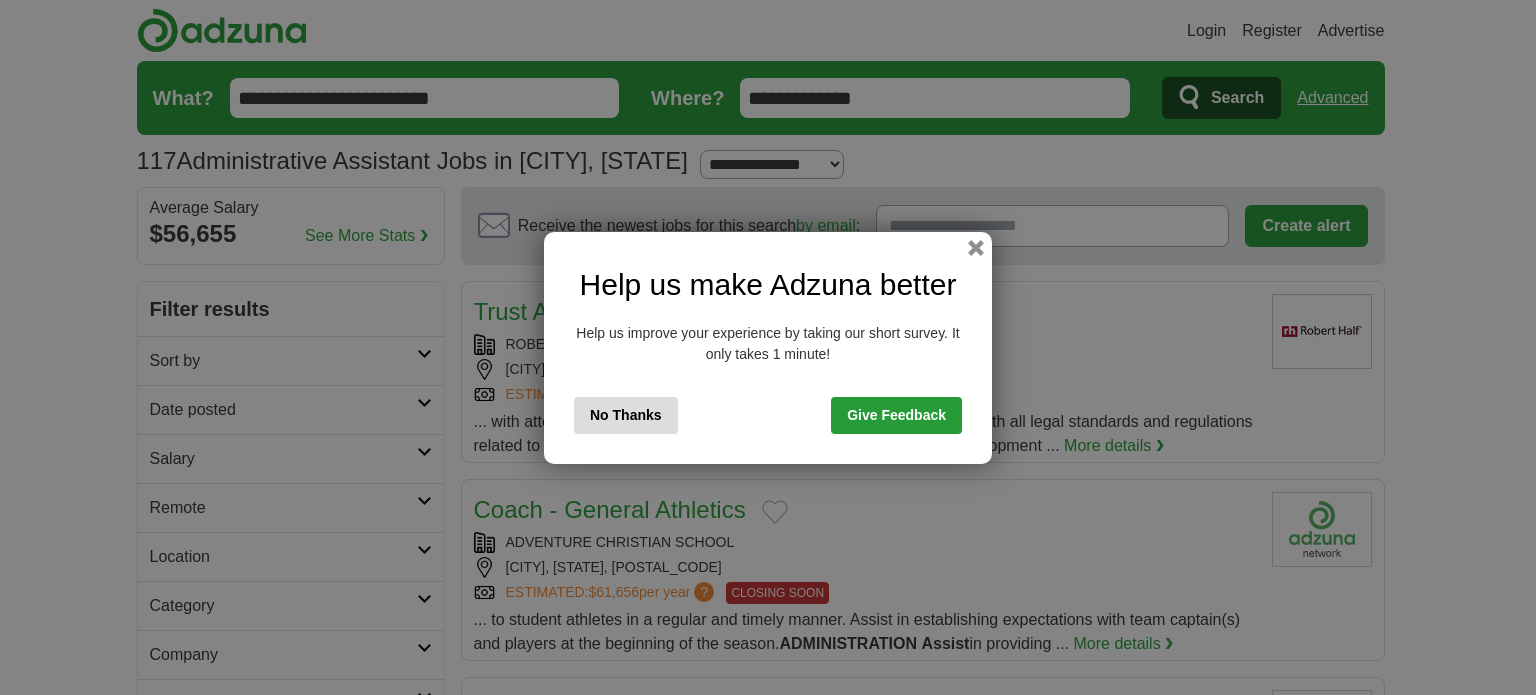 scroll, scrollTop: 0, scrollLeft: 0, axis: both 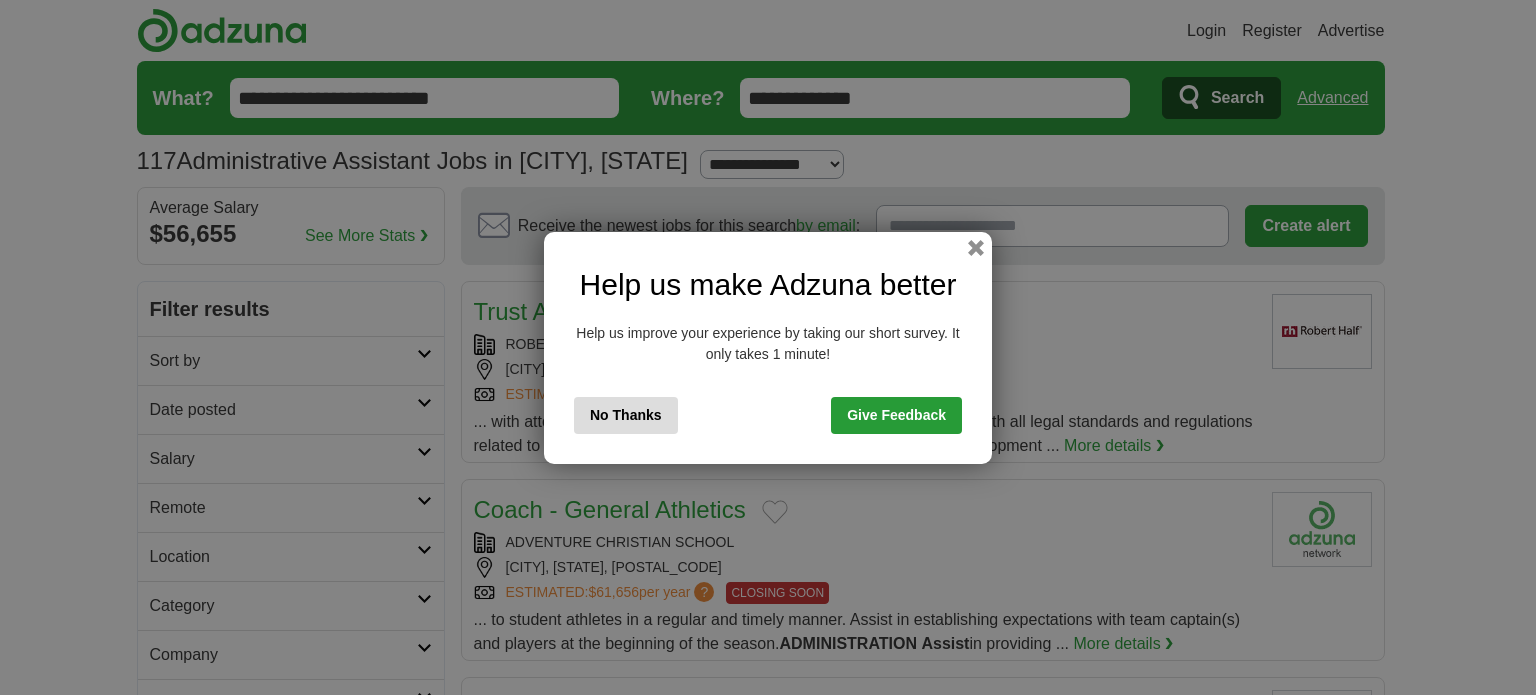 click on "Help us make Adzuna better
Help us improve your experience by taking our short survey. It only takes 1 minute!
No Thanks
Give Feedback" at bounding box center [768, 348] 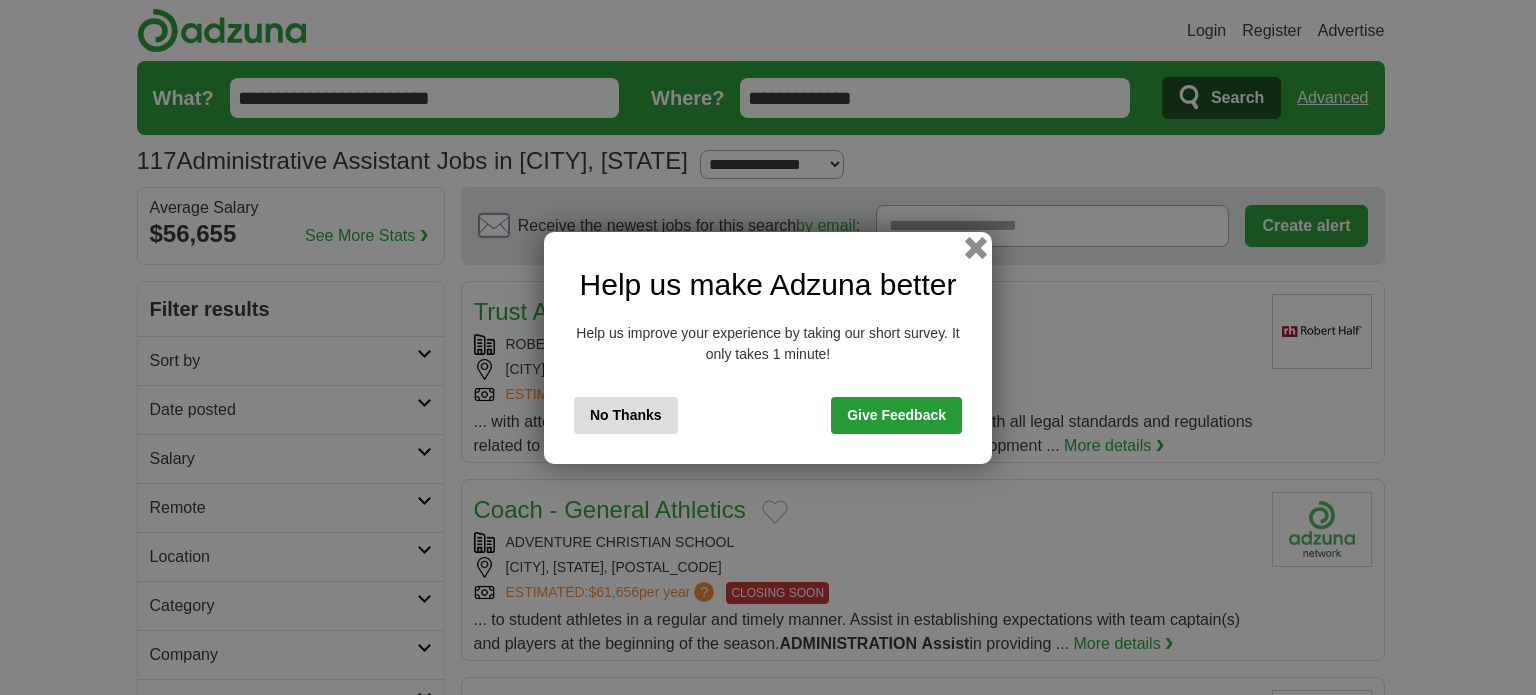 click on "Help us make Adzuna better
Help us improve your experience by taking our short survey. It only takes 1 minute!
No Thanks
Give Feedback" at bounding box center [768, 348] 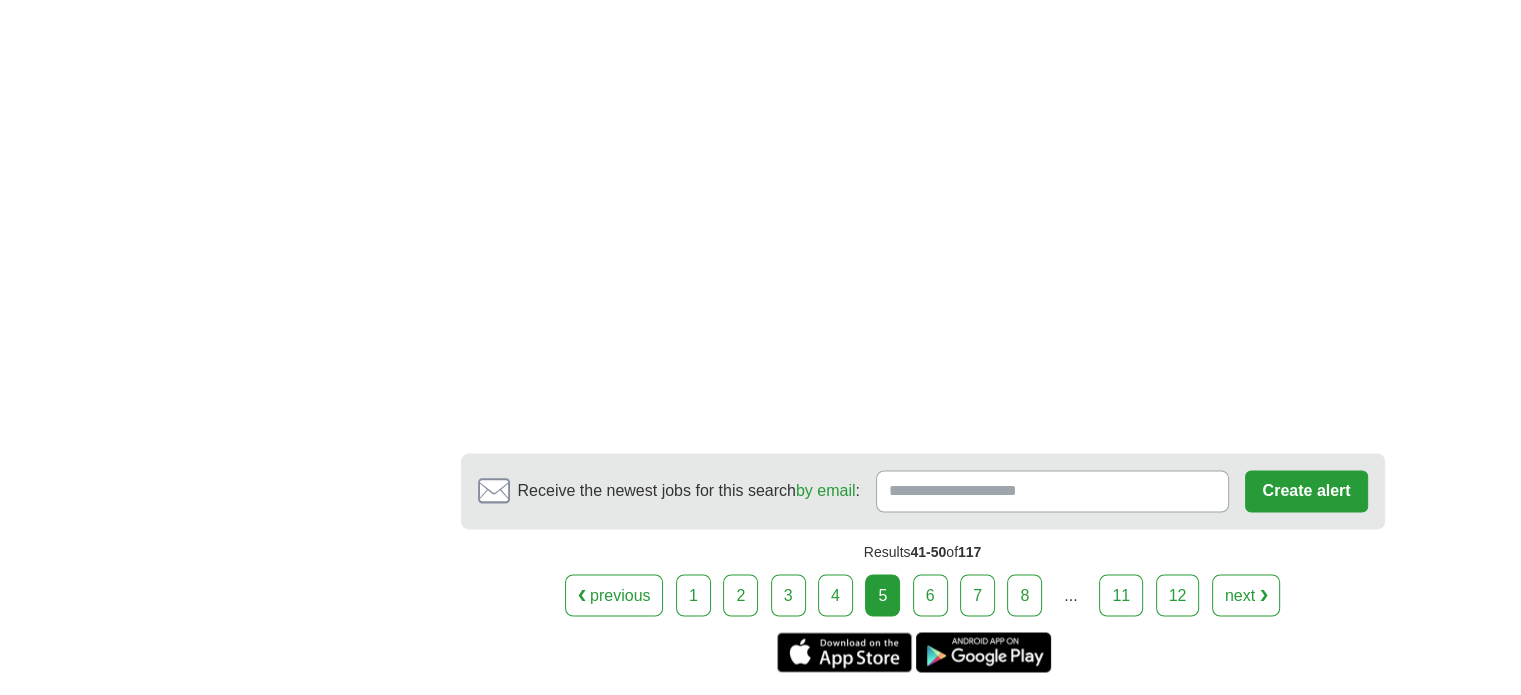 scroll, scrollTop: 3300, scrollLeft: 0, axis: vertical 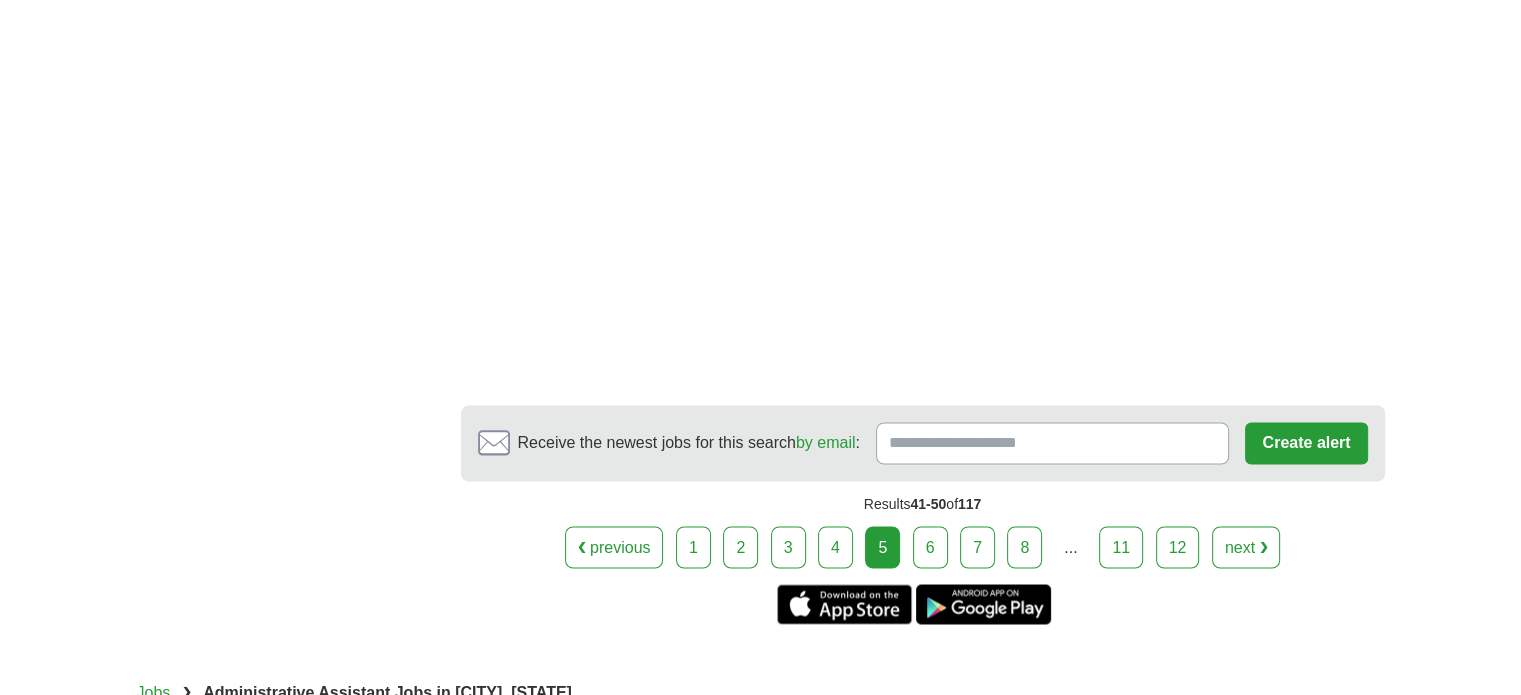 click on "6" at bounding box center [930, 547] 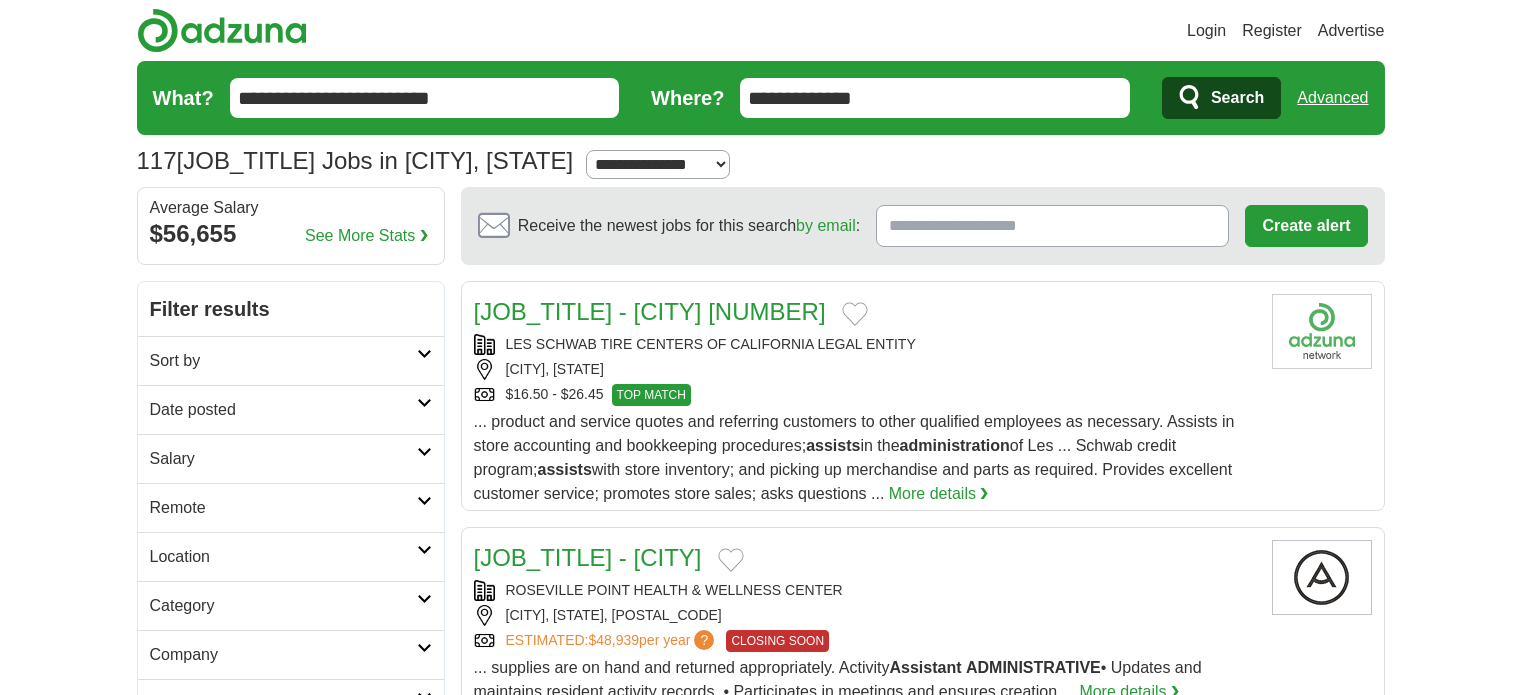 scroll, scrollTop: 0, scrollLeft: 0, axis: both 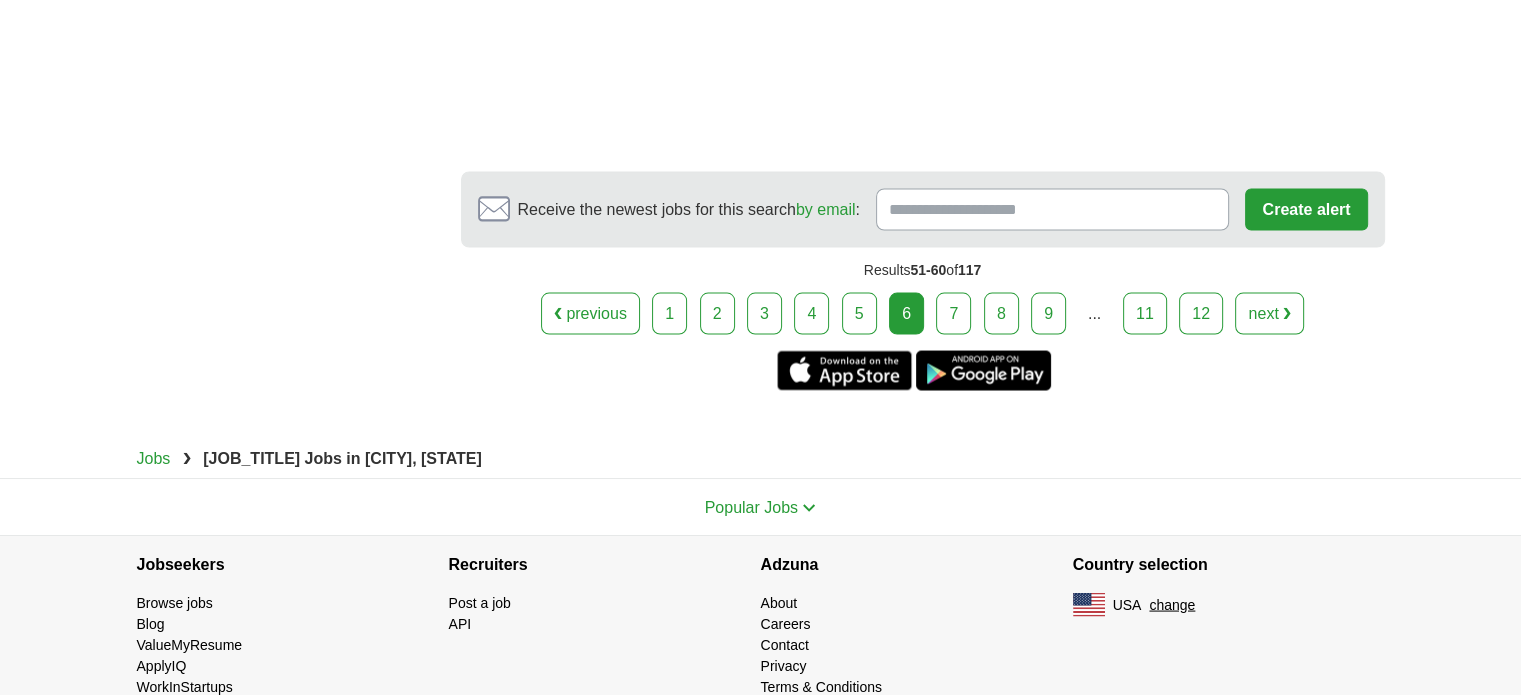 click on "7" at bounding box center (953, 313) 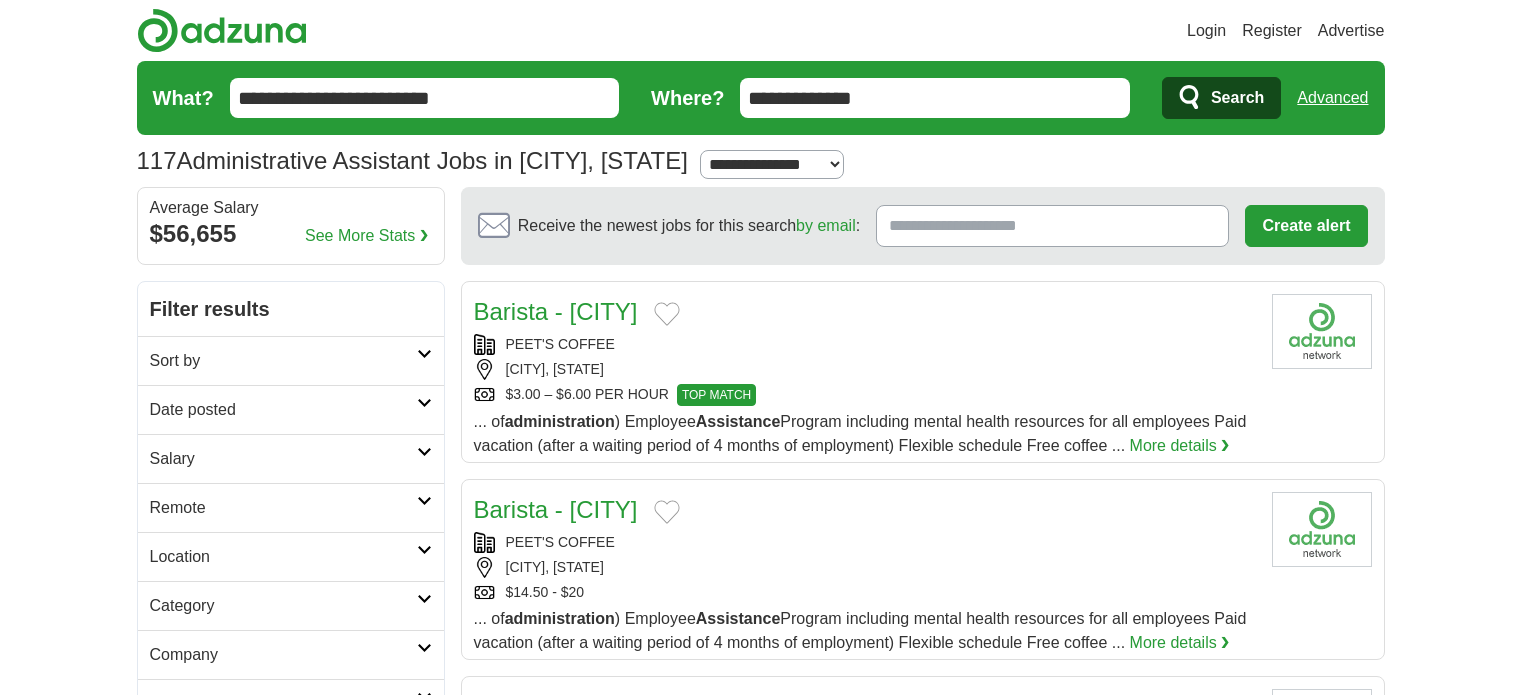 scroll, scrollTop: 0, scrollLeft: 0, axis: both 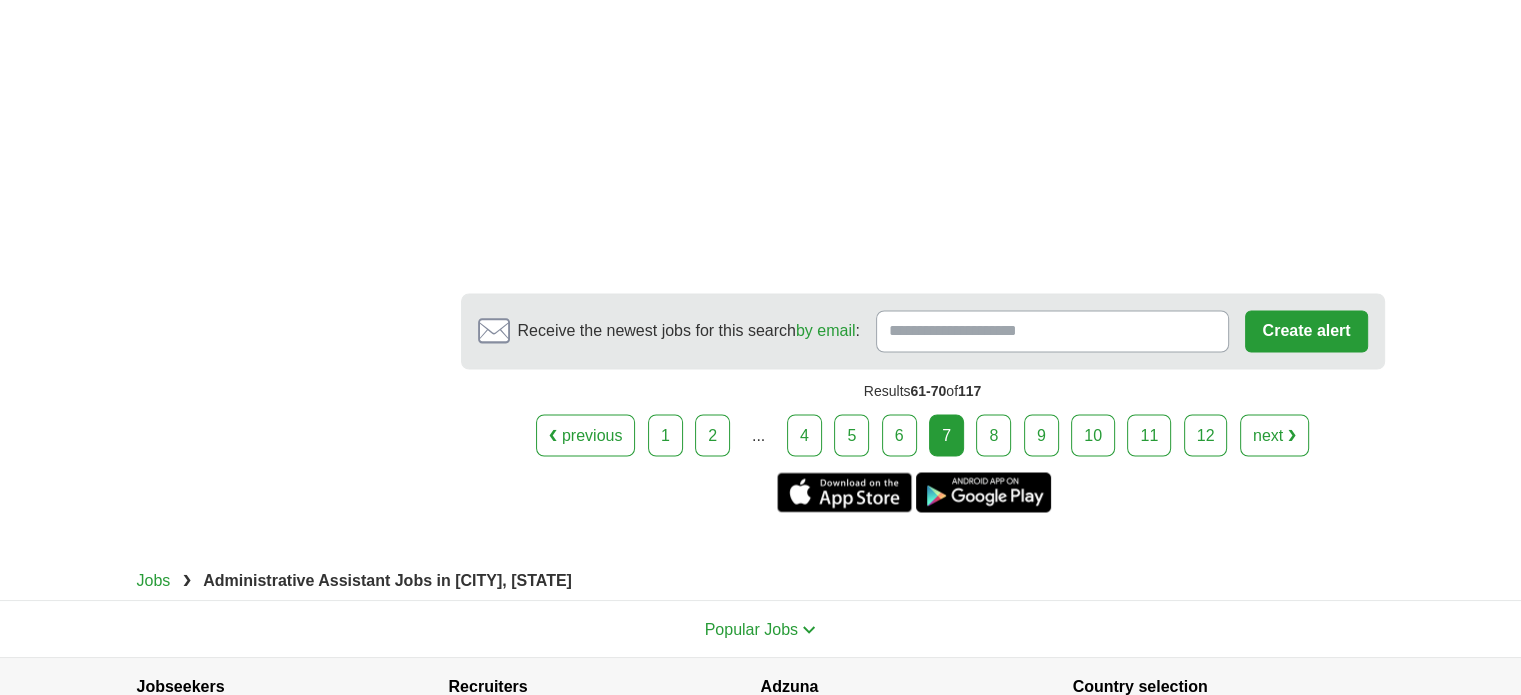 click on "8" at bounding box center (993, 435) 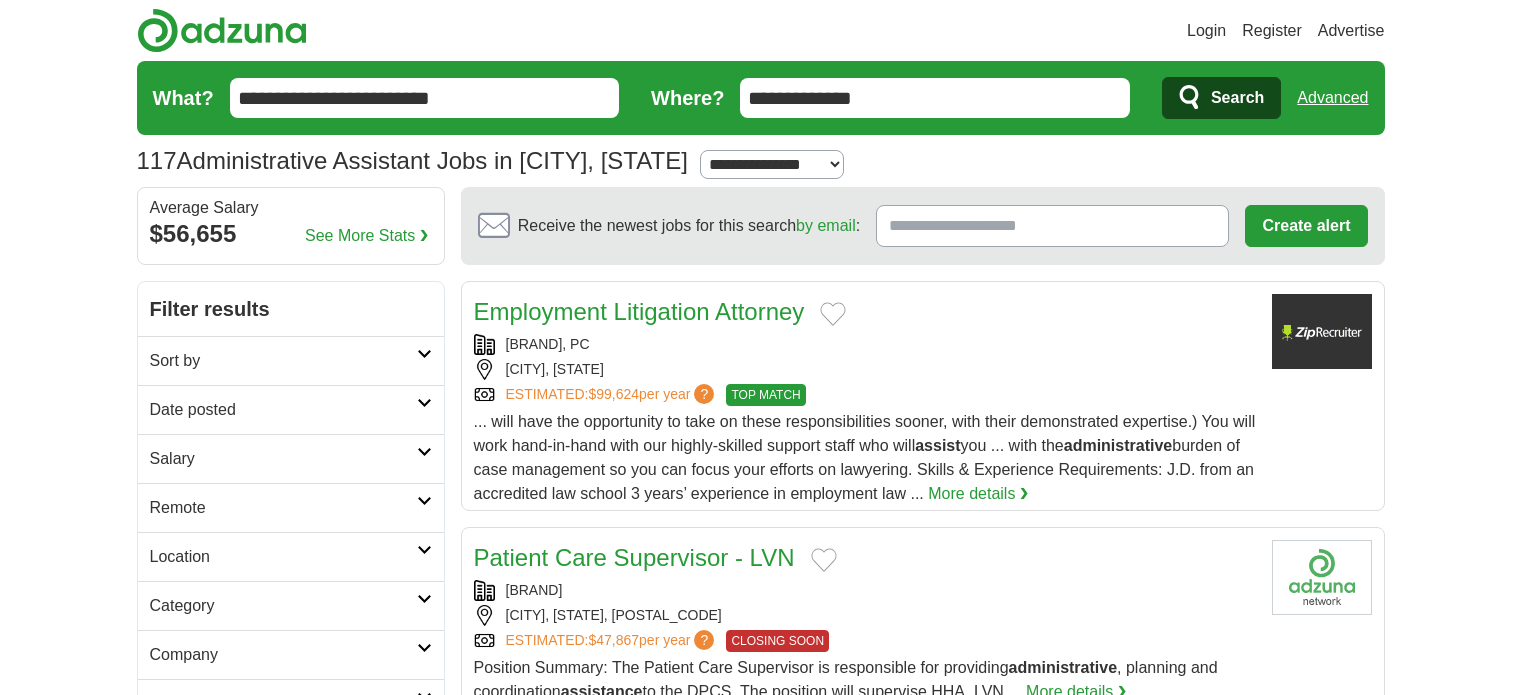 scroll, scrollTop: 0, scrollLeft: 0, axis: both 